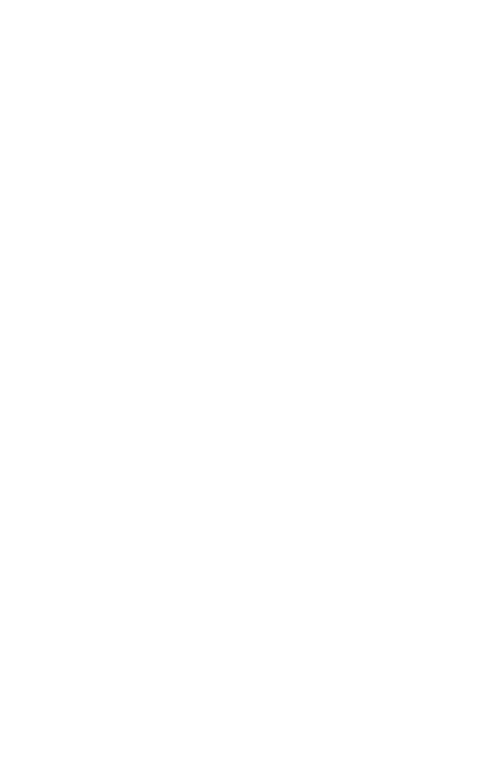 scroll, scrollTop: 0, scrollLeft: 0, axis: both 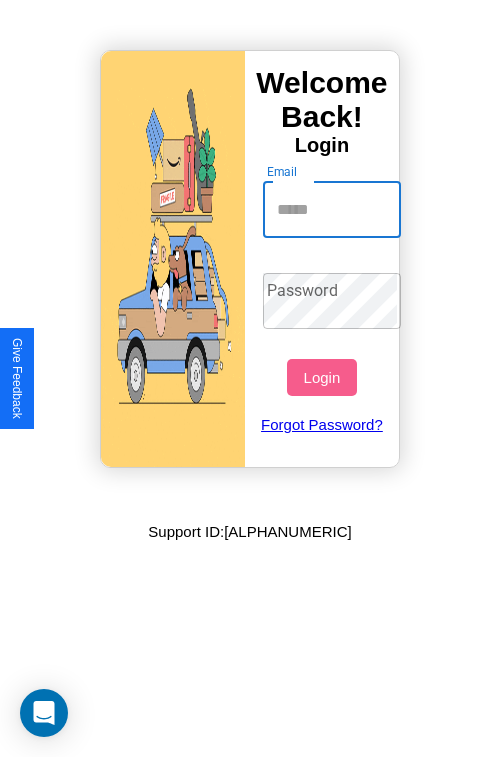 click on "Email" at bounding box center (332, 210) 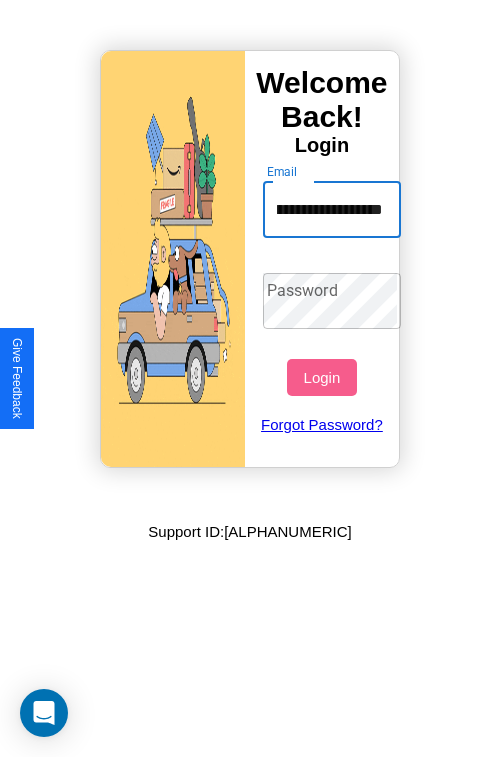 scroll, scrollTop: 0, scrollLeft: 97, axis: horizontal 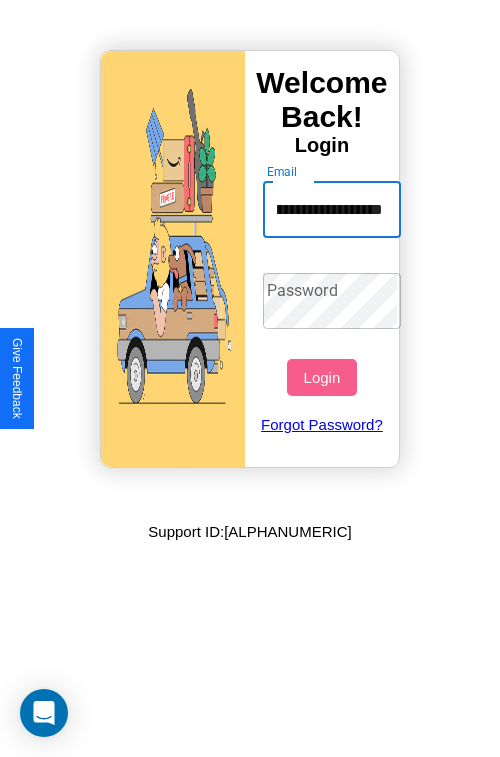 type on "**********" 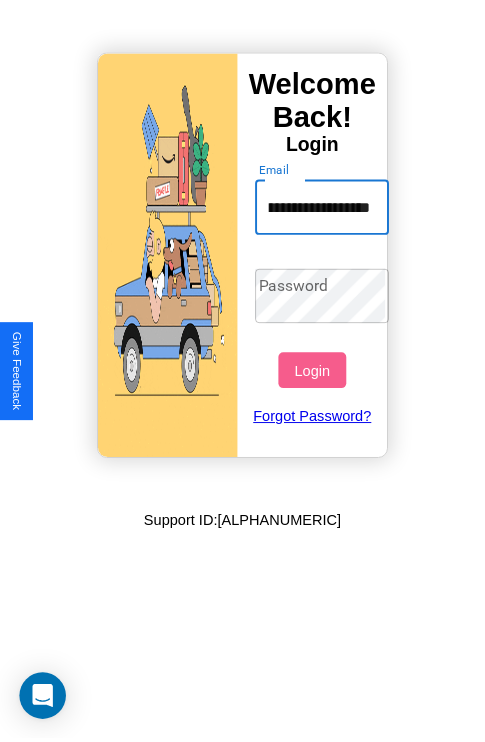 scroll, scrollTop: 0, scrollLeft: 0, axis: both 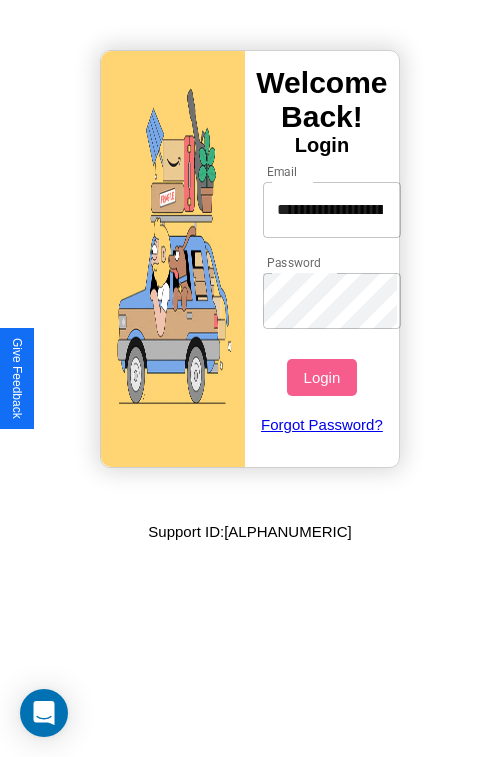click on "Login" at bounding box center (321, 377) 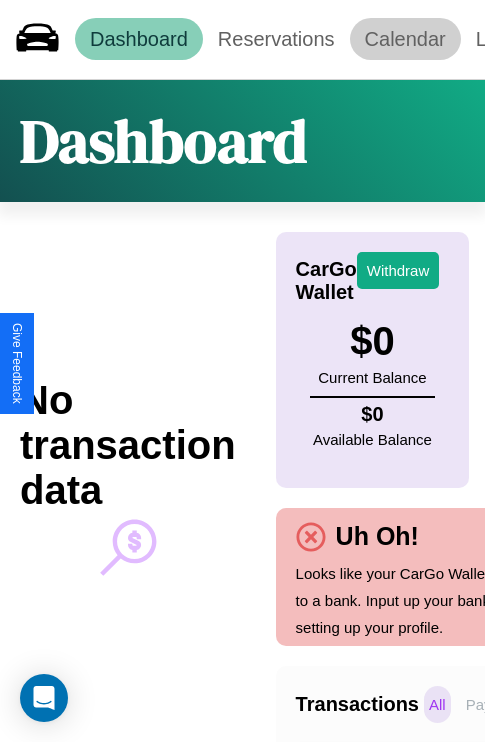 click on "Calendar" at bounding box center (405, 39) 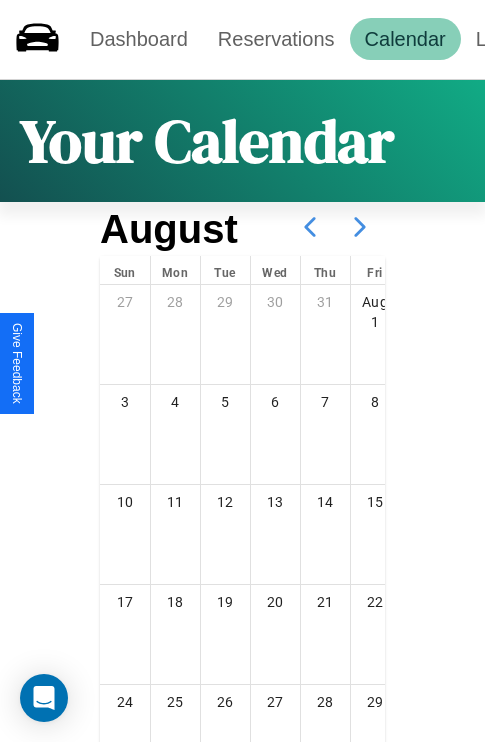 click 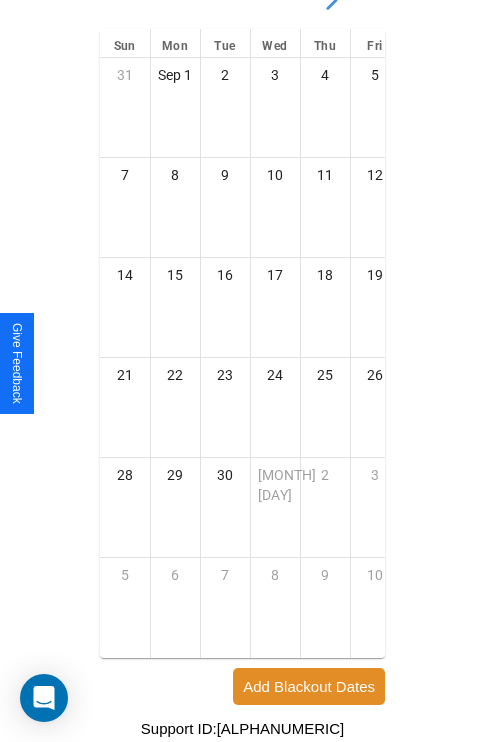 scroll, scrollTop: 296, scrollLeft: 0, axis: vertical 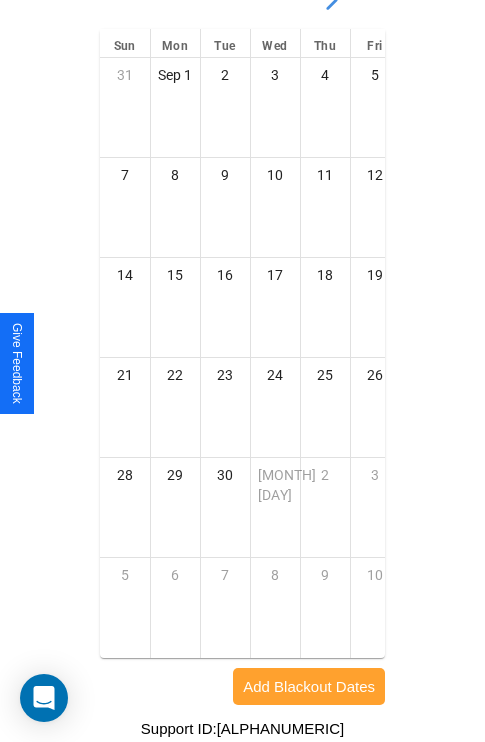 click on "Add Blackout Dates" at bounding box center [309, 686] 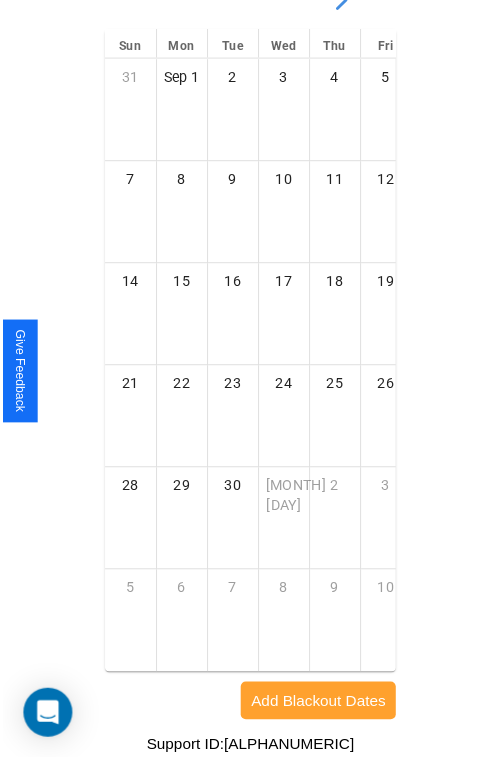 scroll, scrollTop: 281, scrollLeft: 0, axis: vertical 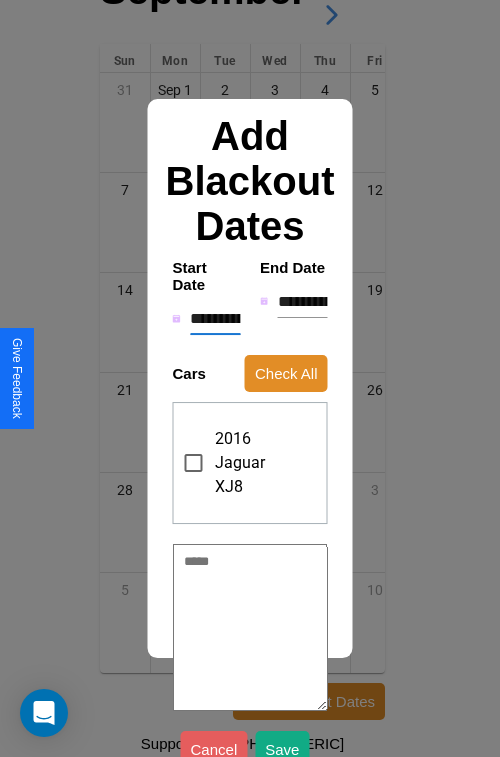 click on "**********" at bounding box center [215, 319] 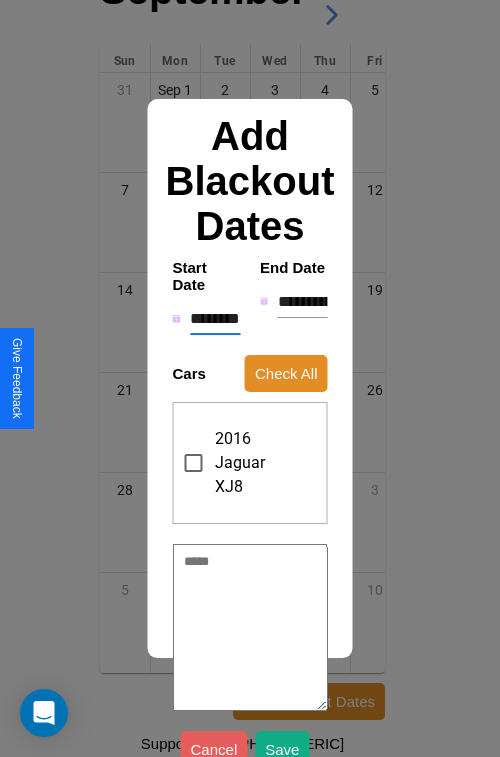 type on "*" 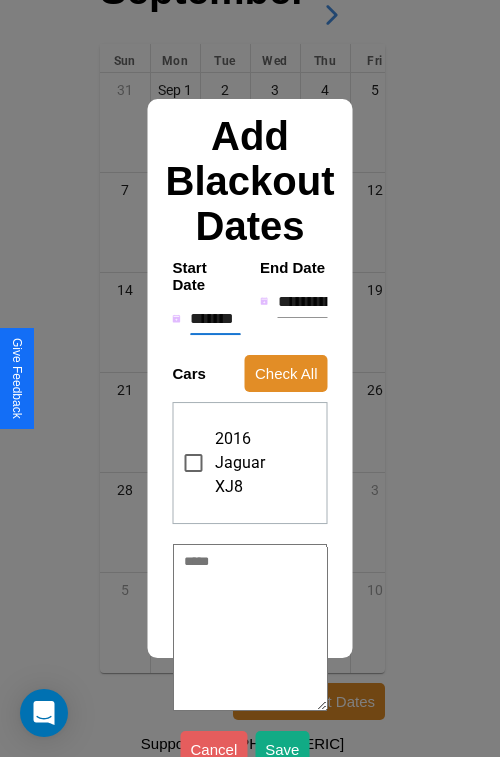 type on "*" 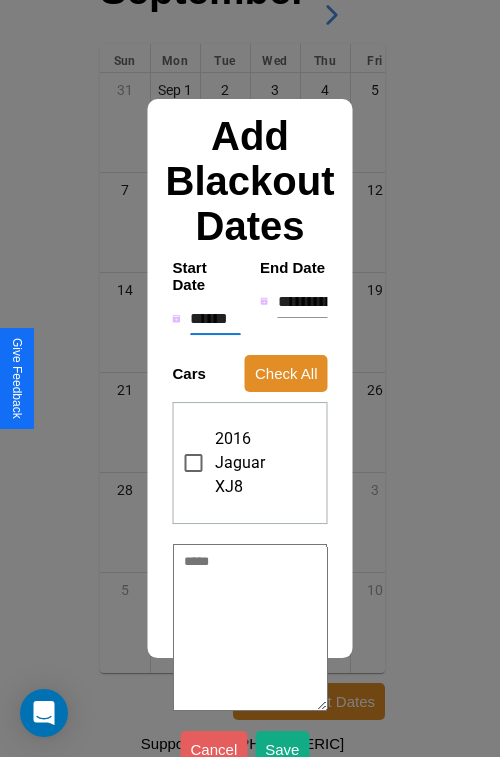 type on "*" 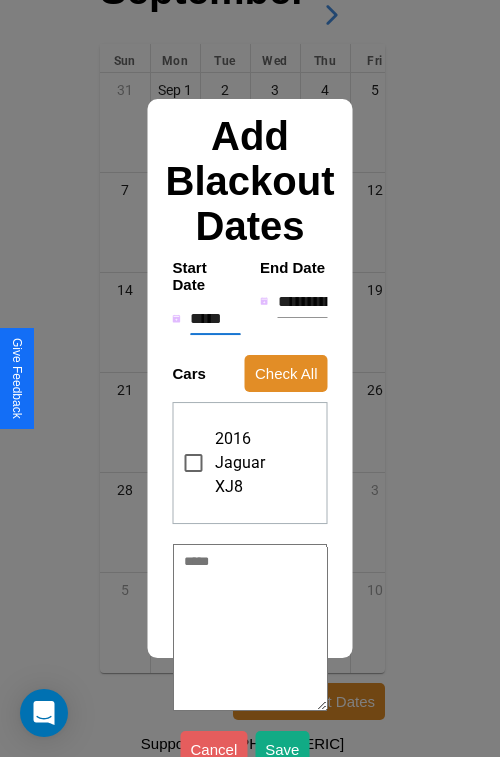 type on "*" 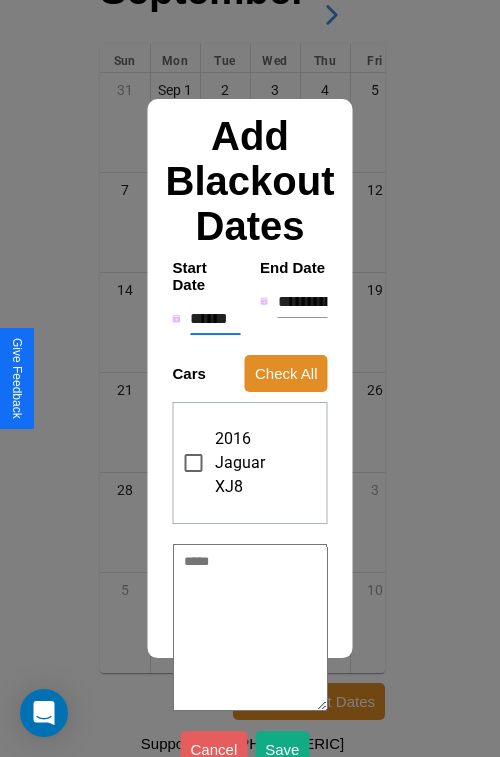 type on "*" 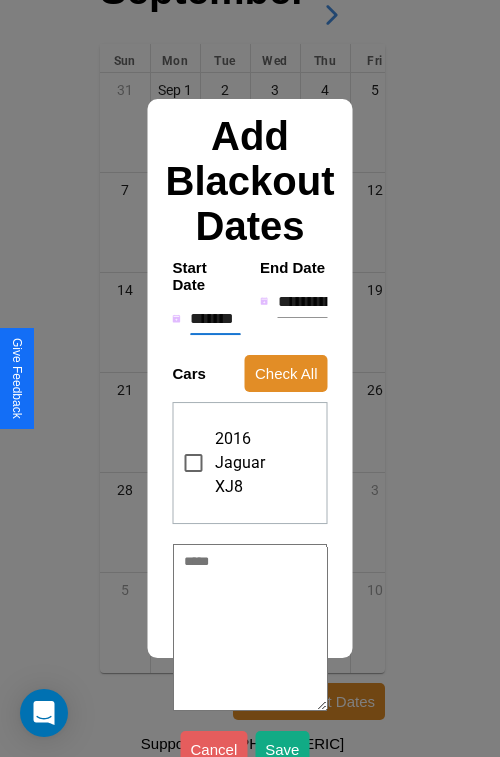 type on "*" 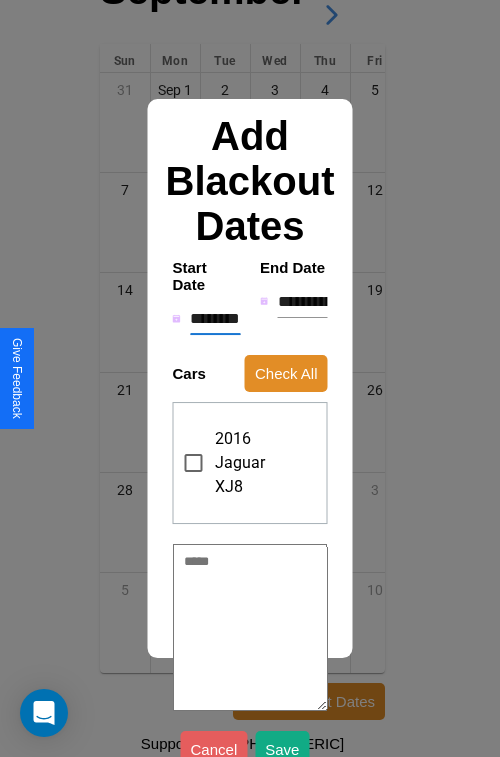 type on "*" 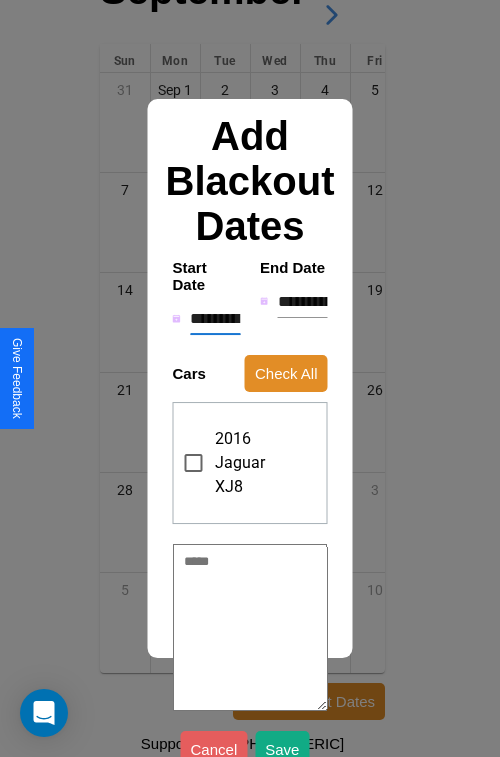 type on "*" 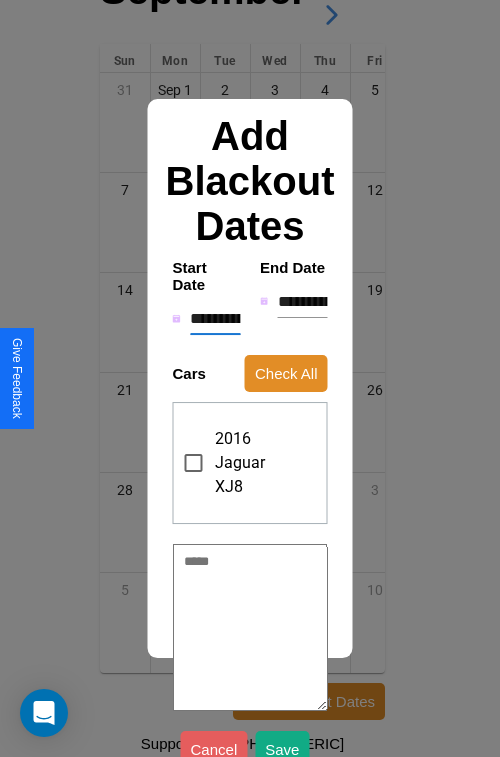 type on "*" 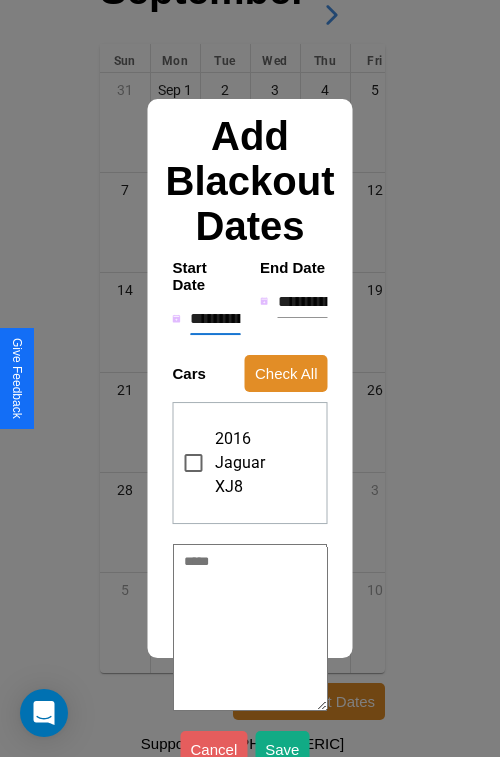 type on "*" 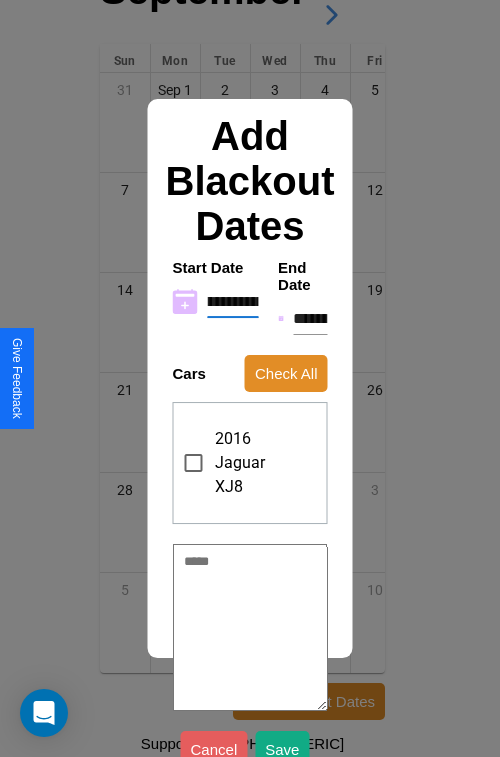 type on "**********" 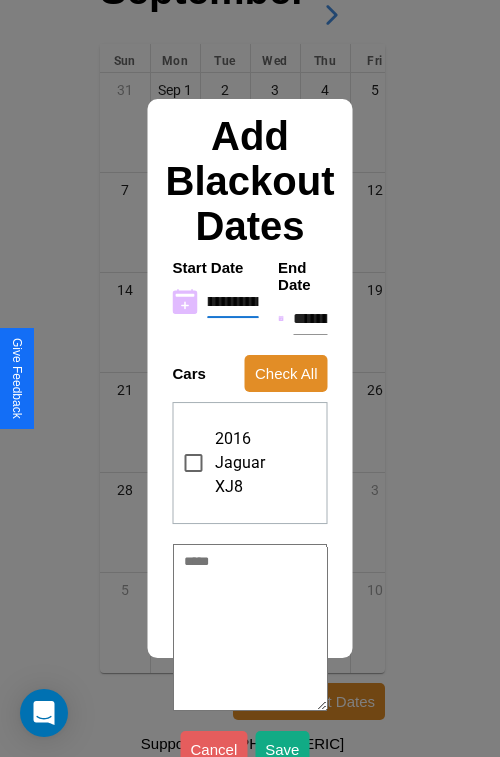 type on "*" 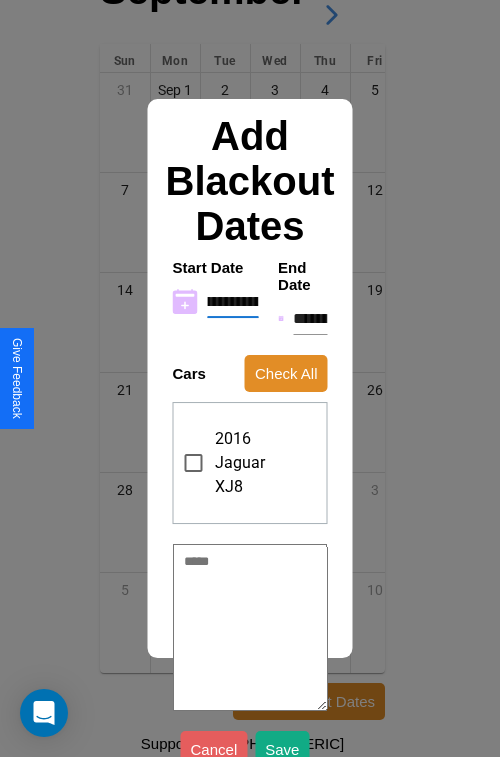 type on "**********" 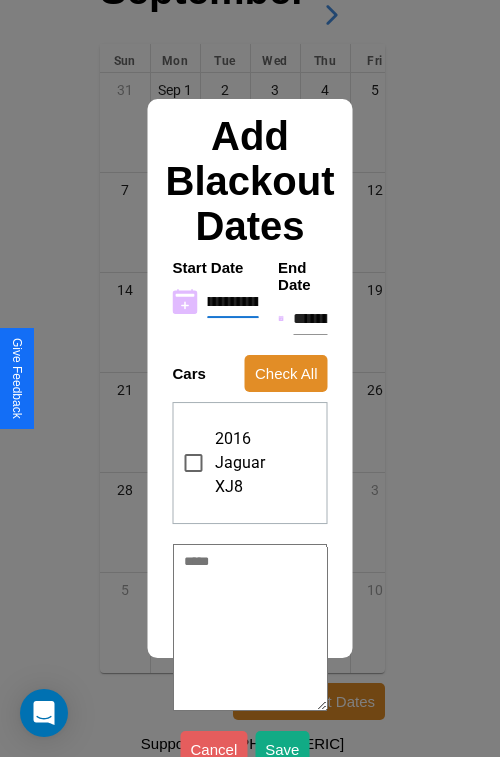 type on "*" 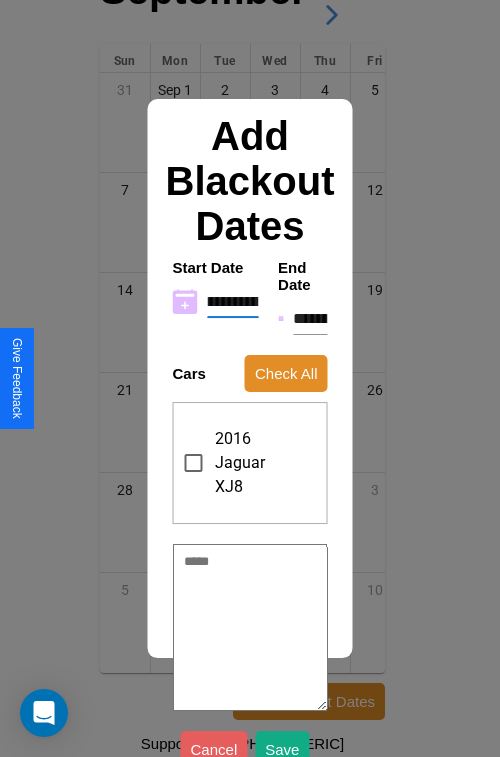 type on "**********" 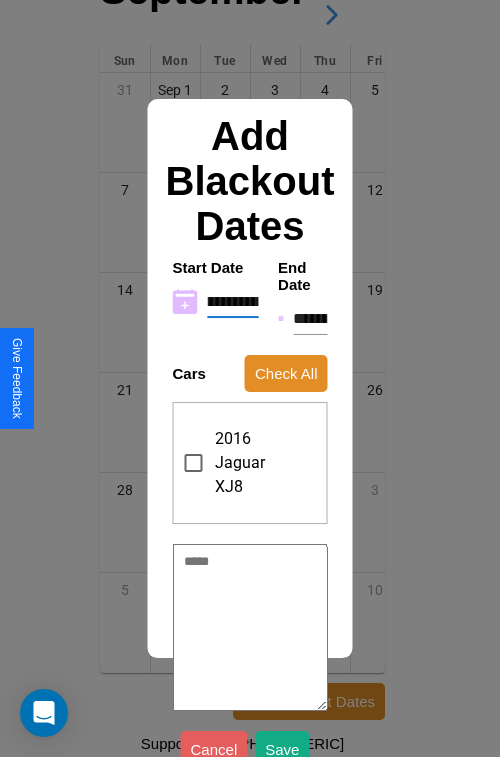 type on "*" 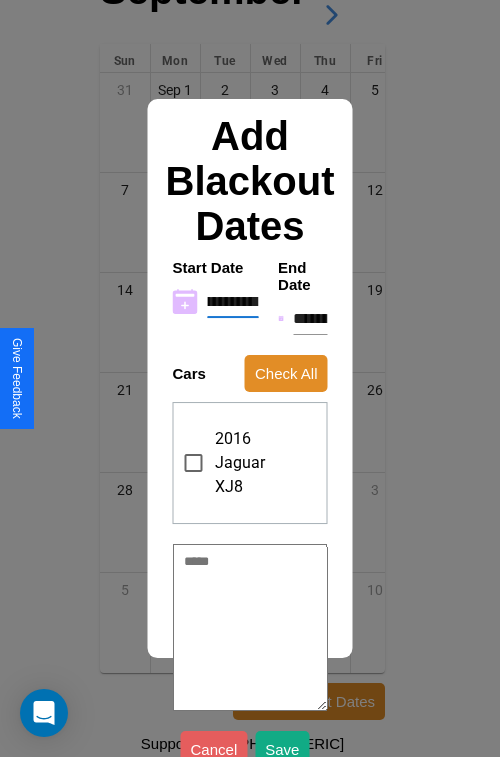 type on "**********" 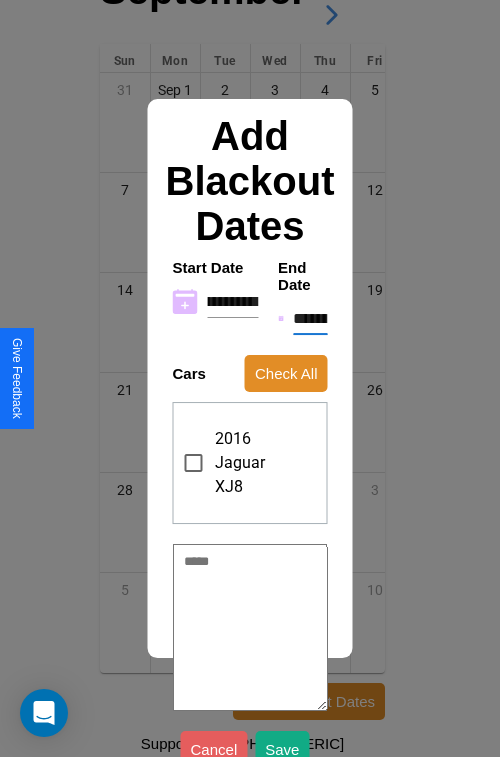 scroll, scrollTop: 0, scrollLeft: 0, axis: both 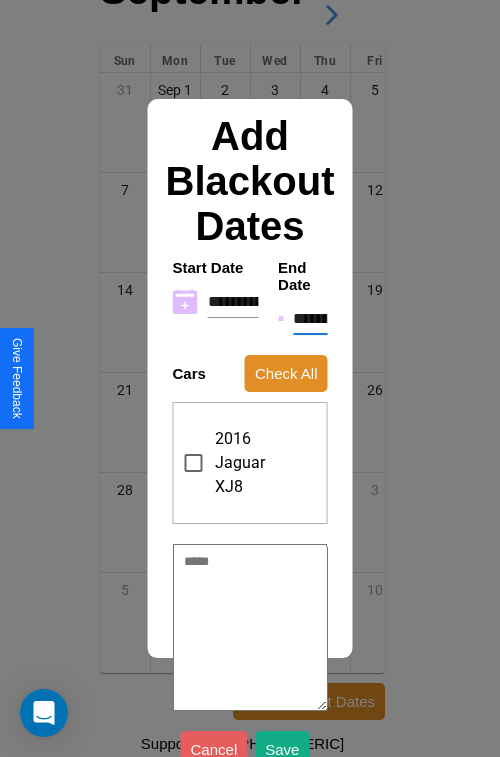 click on "**********" at bounding box center [310, 319] 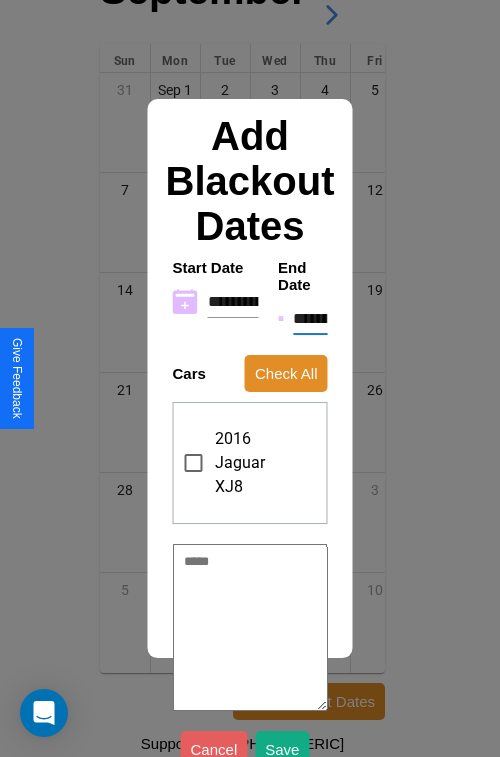 type on "*" 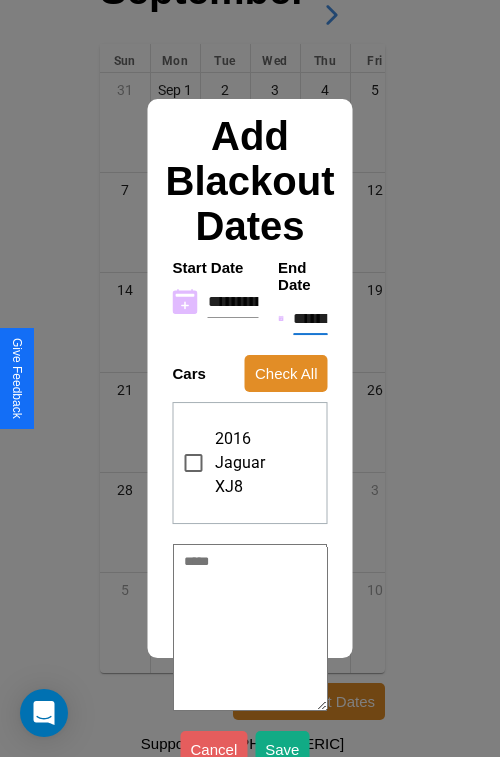 type on "*" 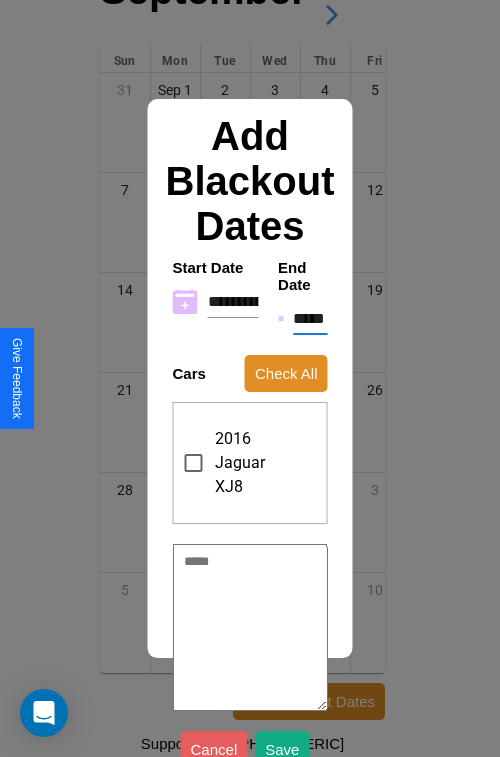 type on "*" 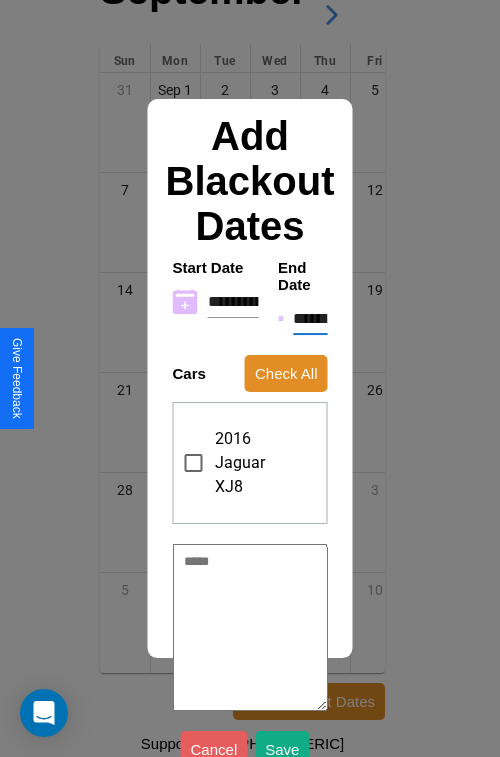 type on "*" 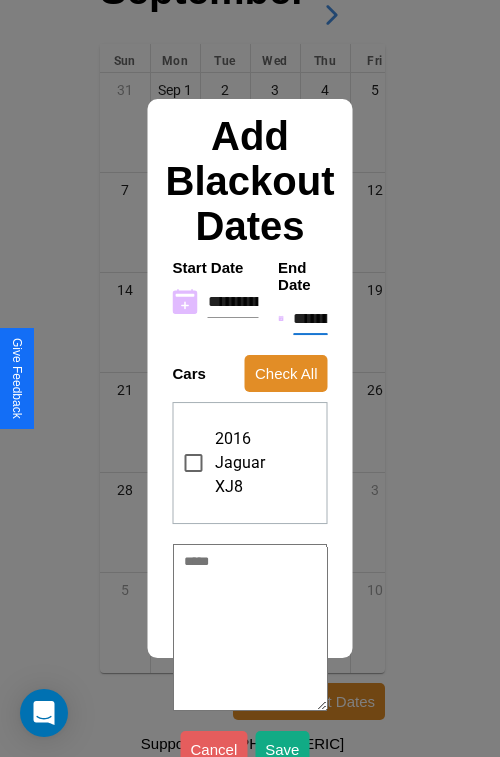 type on "*" 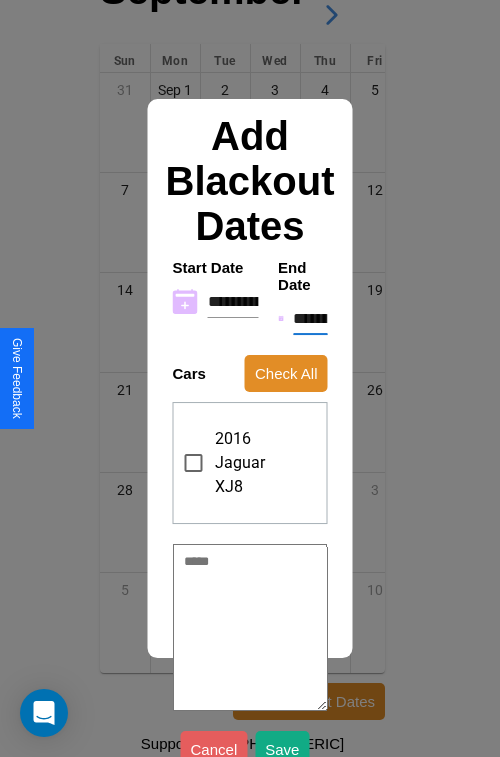 type on "*" 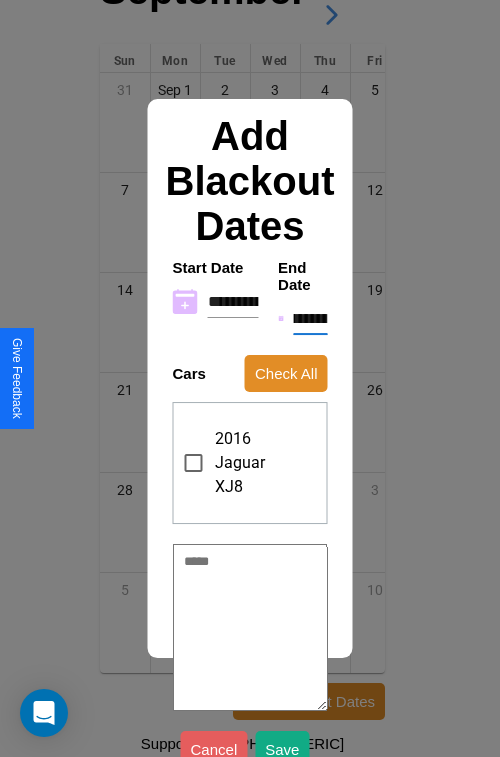 type on "**********" 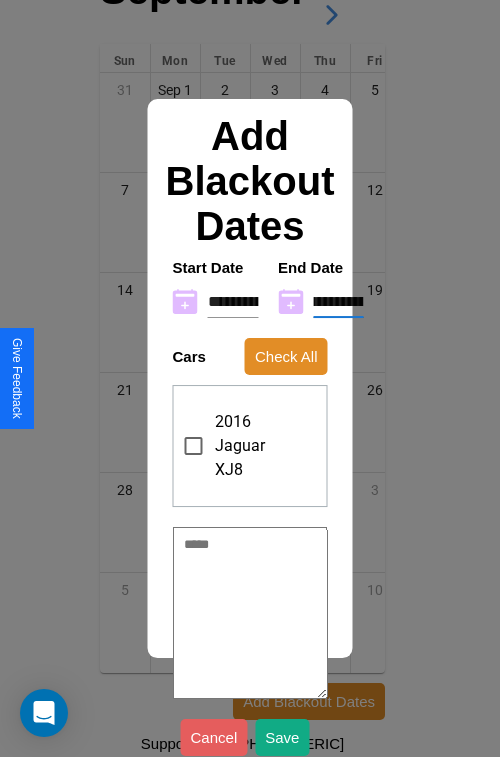type on "**********" 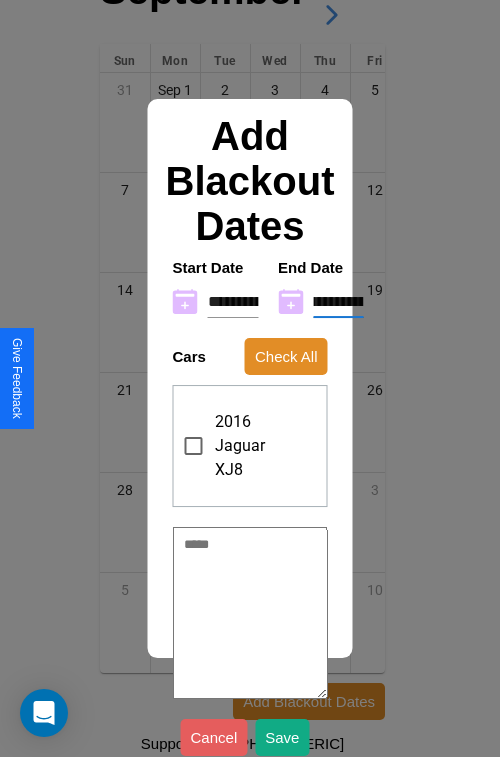 type on "*" 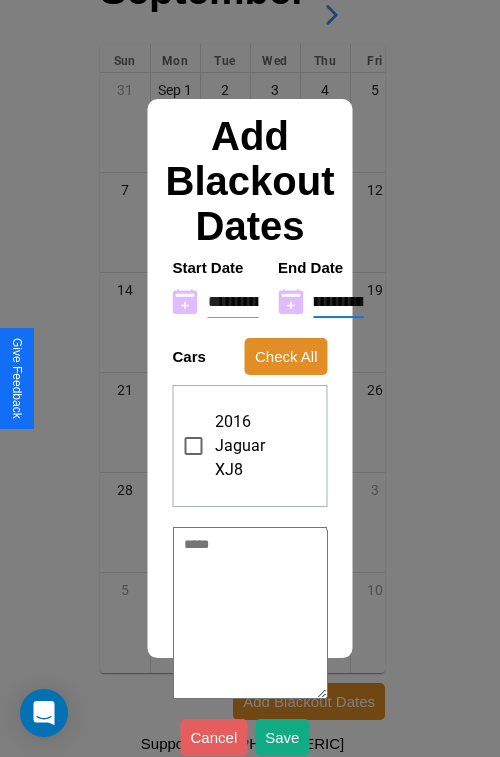 type on "**********" 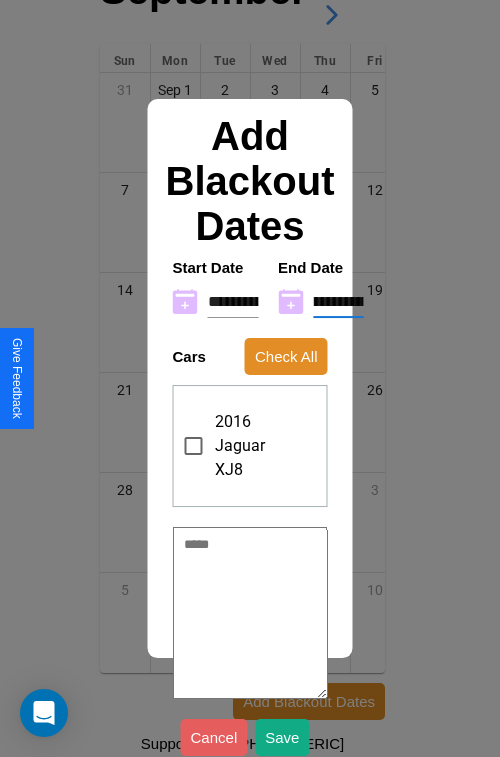 type on "*" 